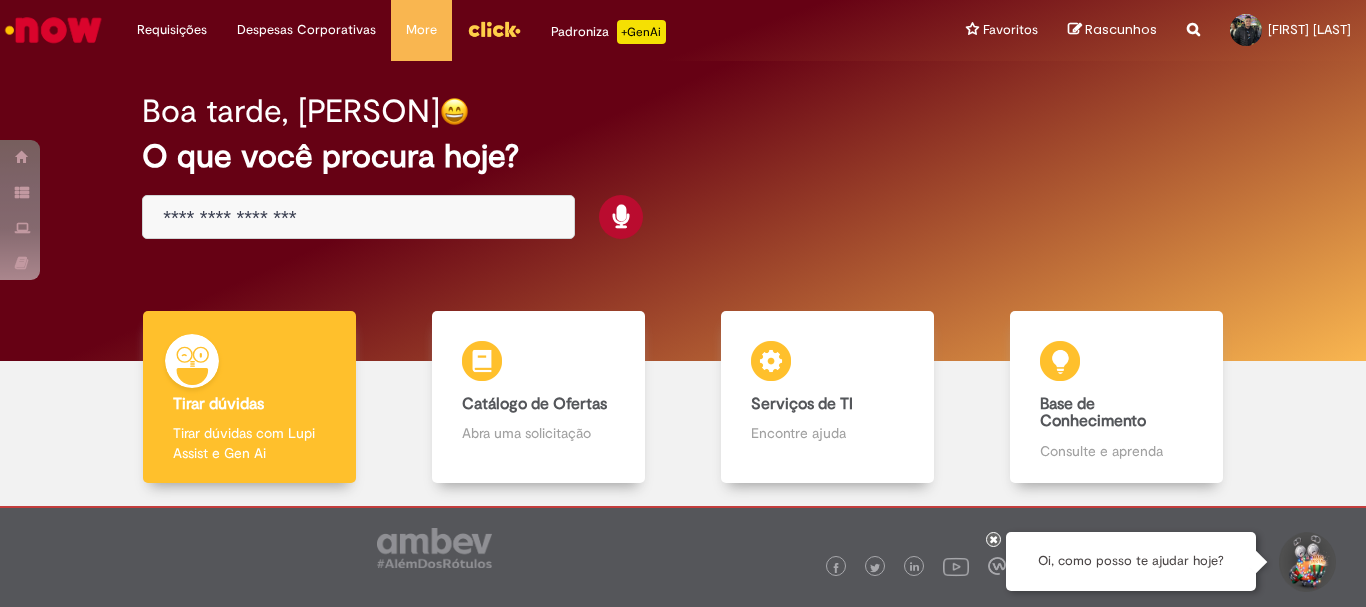 scroll, scrollTop: 0, scrollLeft: 0, axis: both 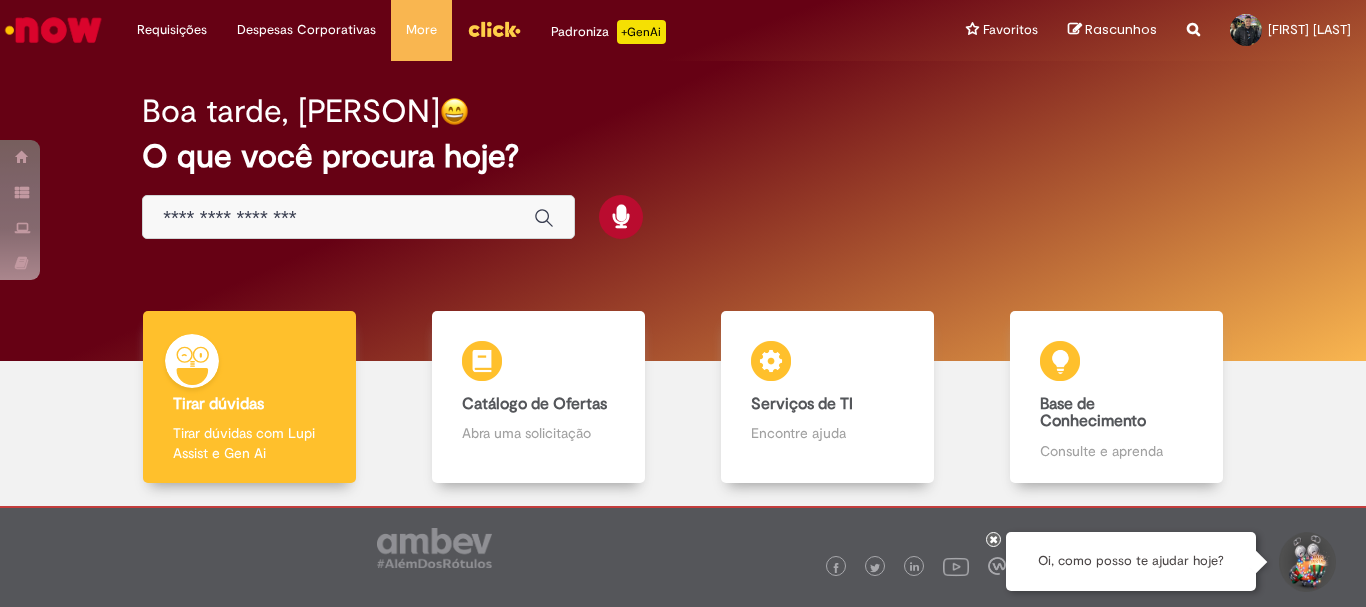 click at bounding box center (338, 218) 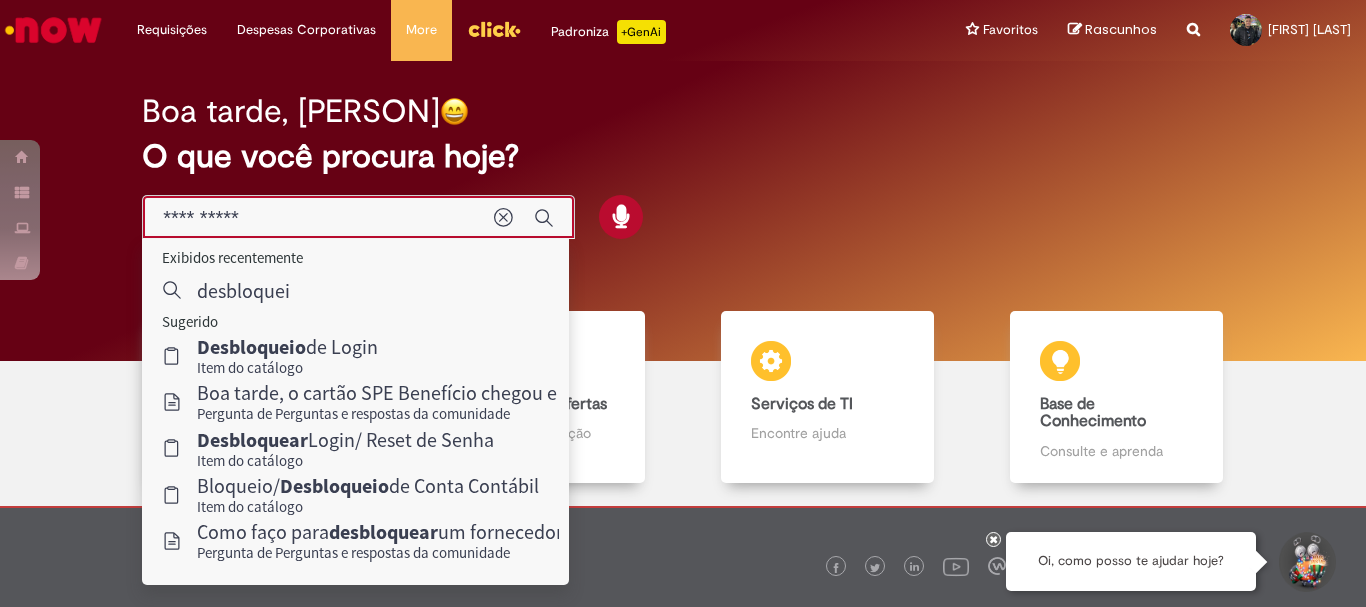 type on "**********" 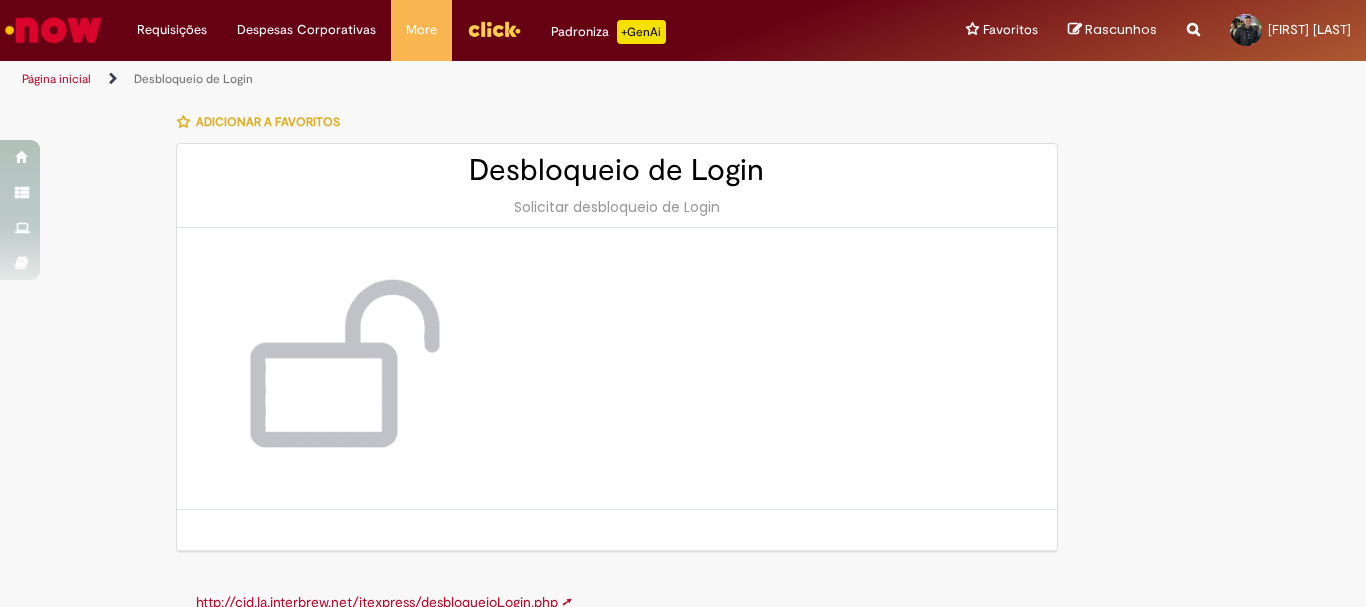 scroll, scrollTop: 27, scrollLeft: 0, axis: vertical 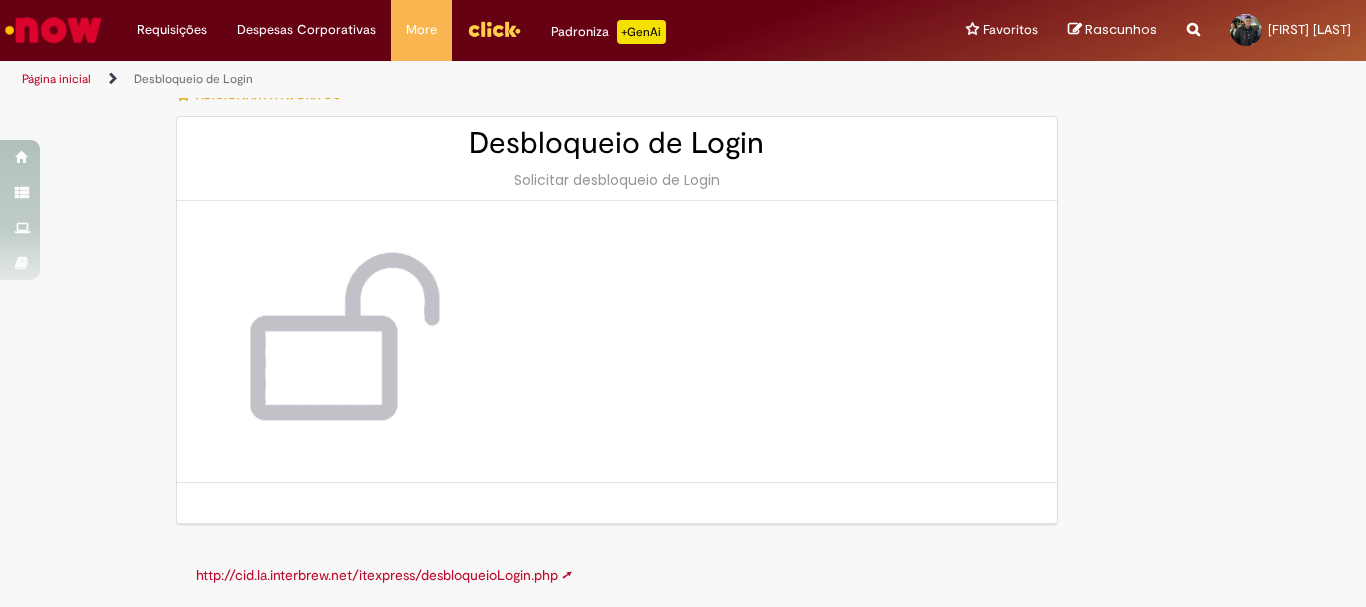 click on "http://cid.la.interbrew.net/itexpress/desbloqueioLogin.php ➚" at bounding box center (384, 575) 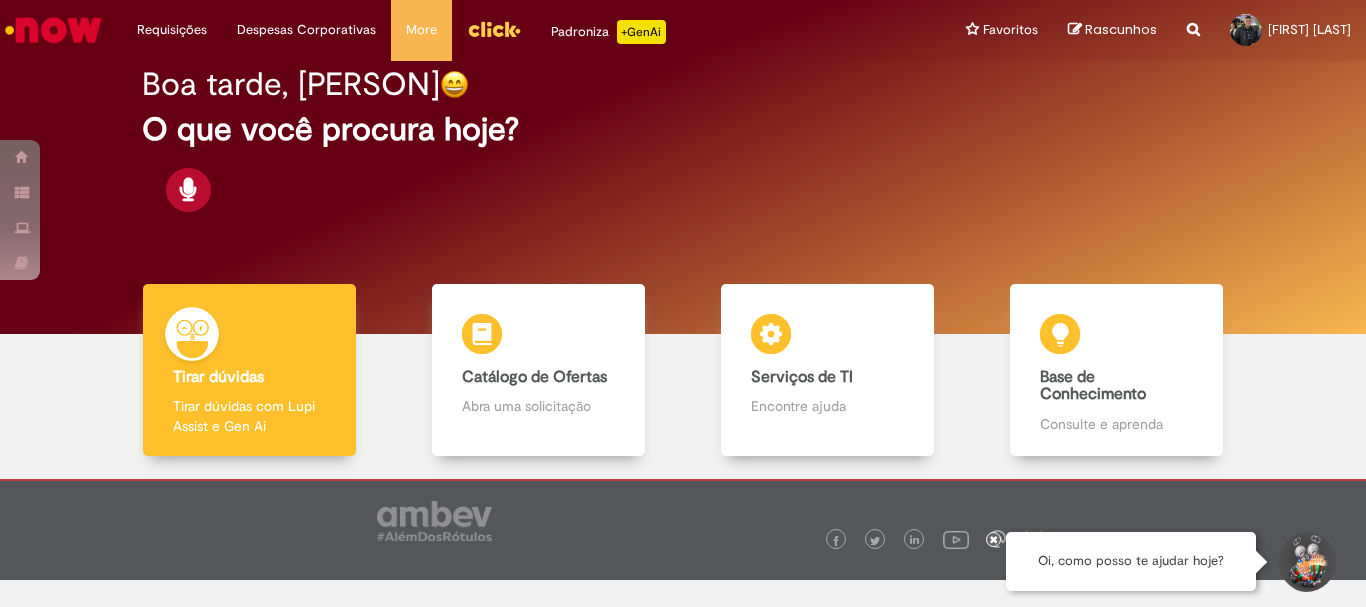 scroll, scrollTop: 0, scrollLeft: 0, axis: both 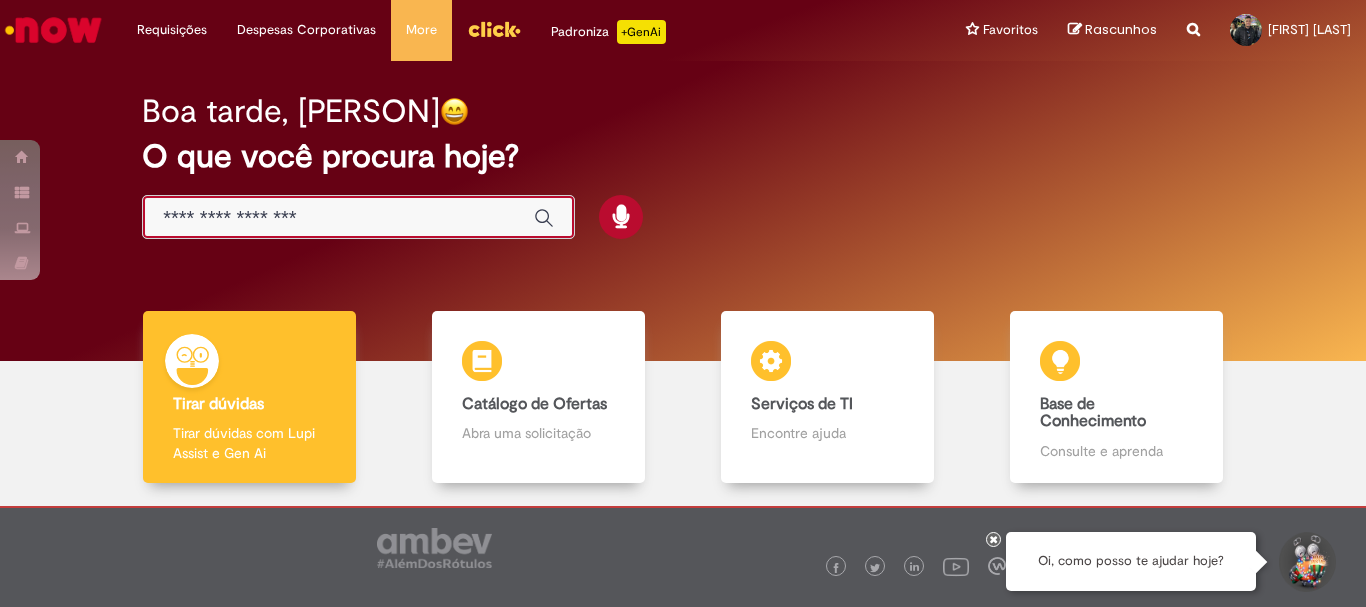 click at bounding box center (338, 218) 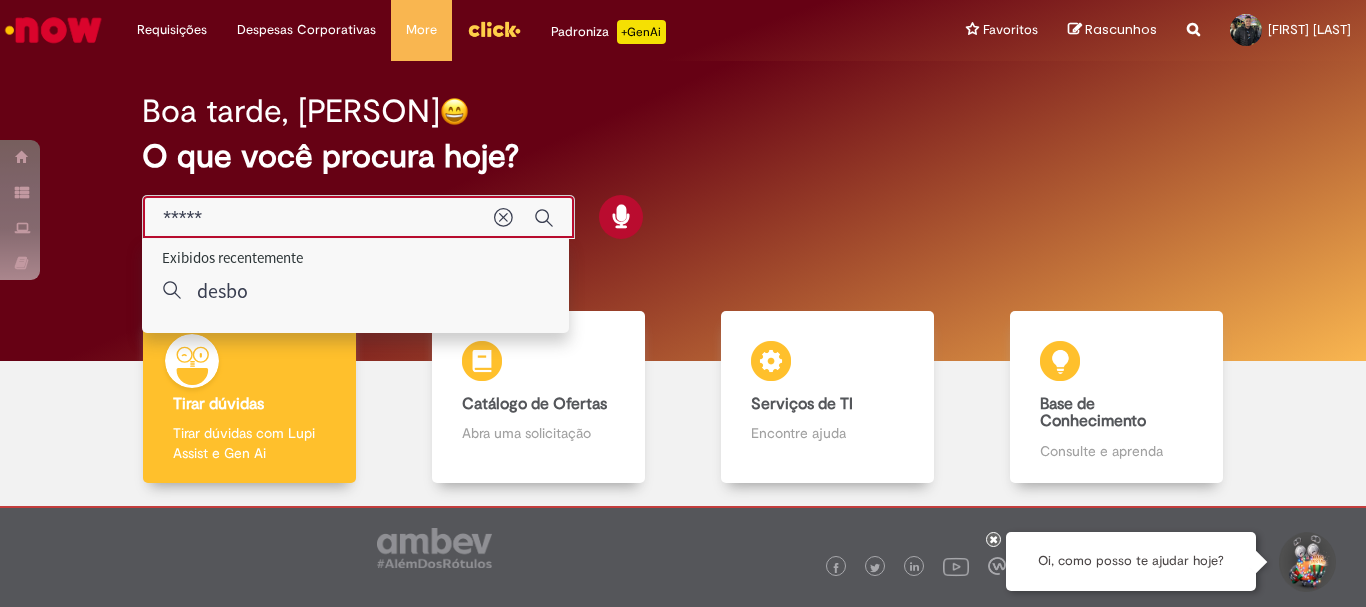 type on "****" 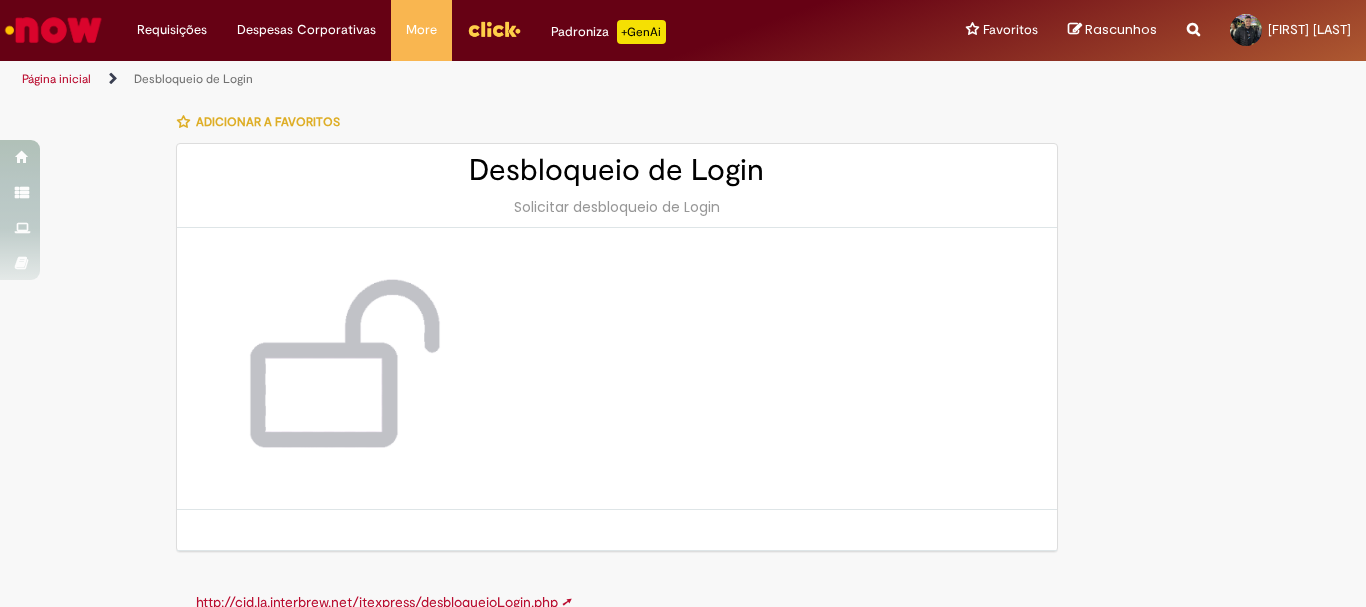 click at bounding box center (617, 369) 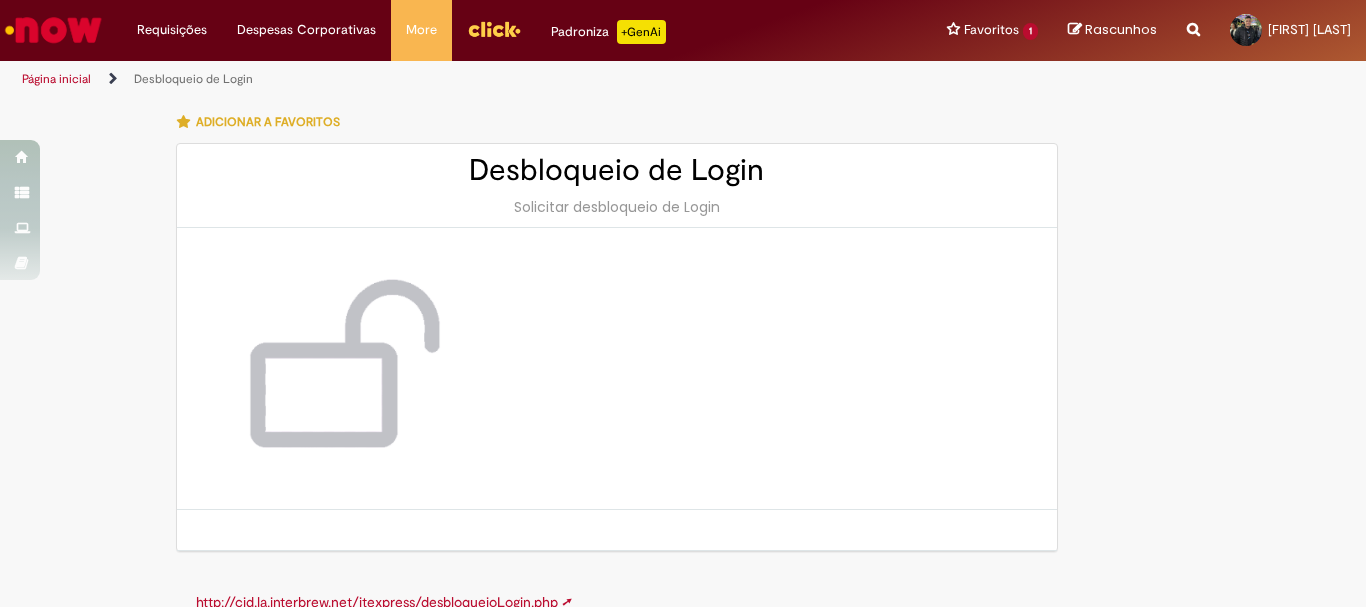 click on "http://cid.la.interbrew.net/itexpress/desbloqueioLogin.php ➚" at bounding box center [384, 602] 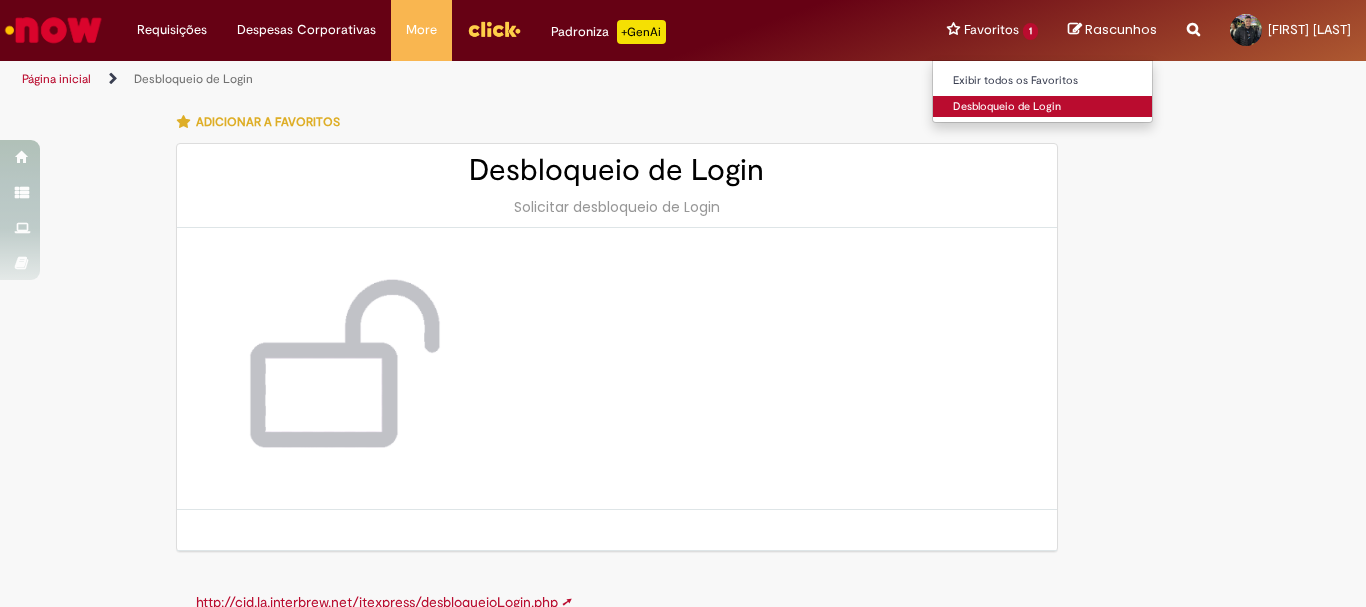 click on "Desbloqueio de Login" at bounding box center (1043, 107) 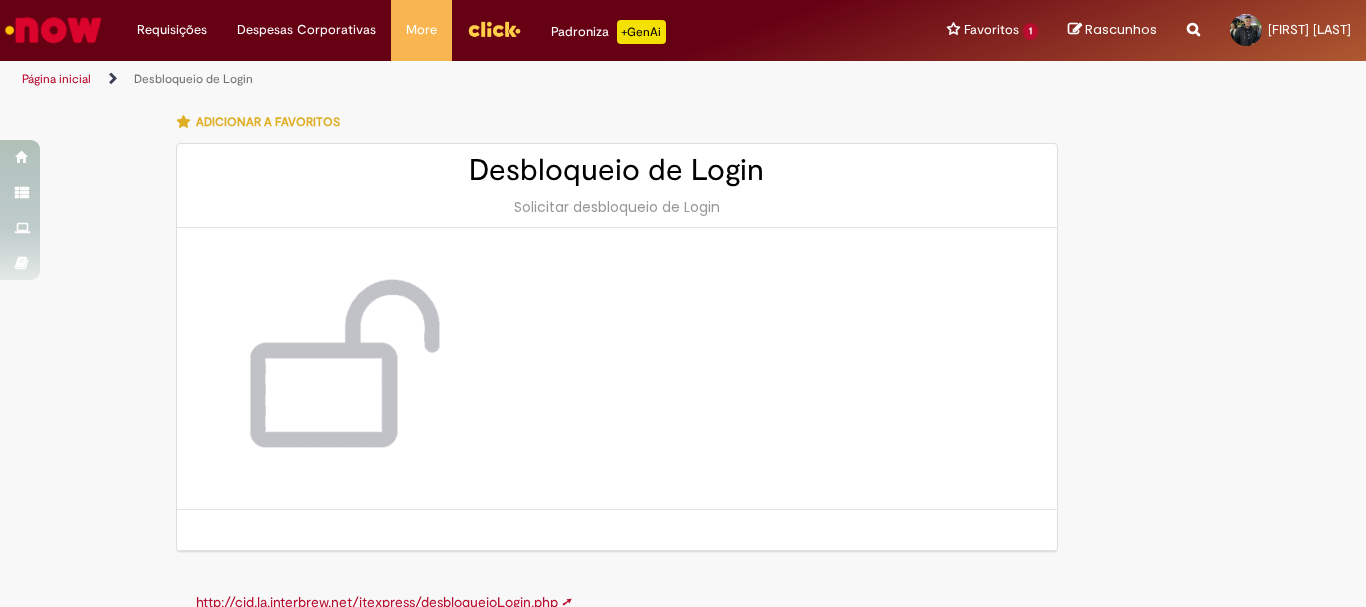 click on "Página inicial" at bounding box center (56, 79) 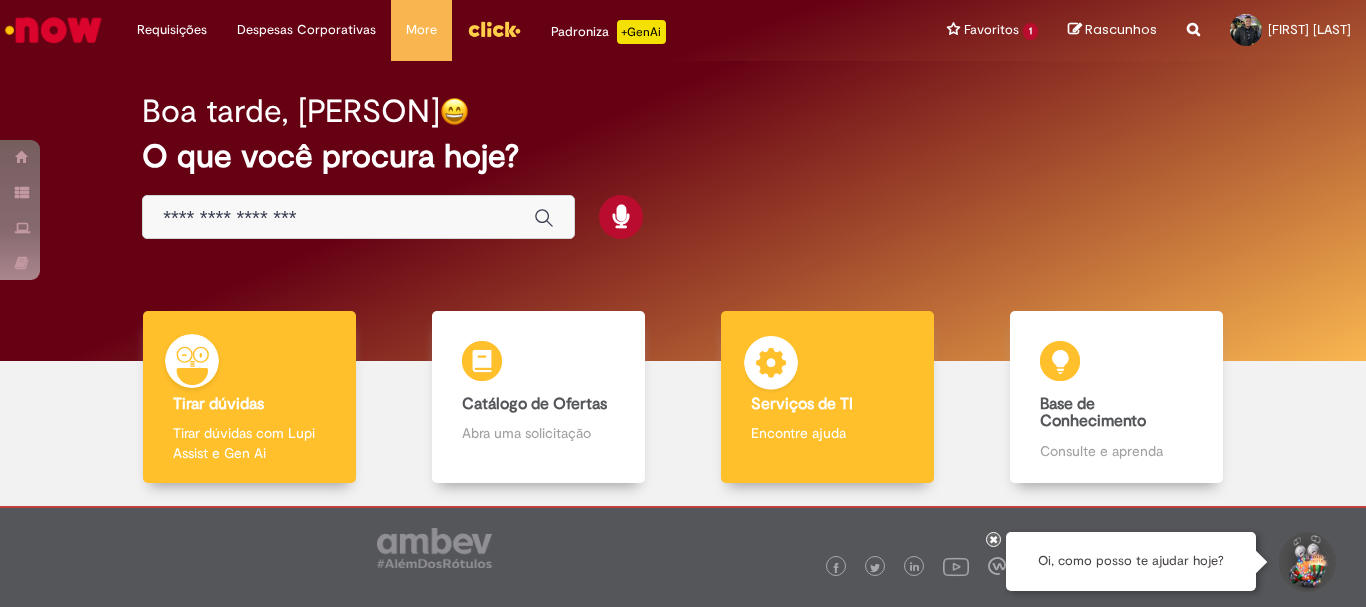 click on "Serviços de TI
Serviços de TI
Encontre ajuda" at bounding box center [827, 397] 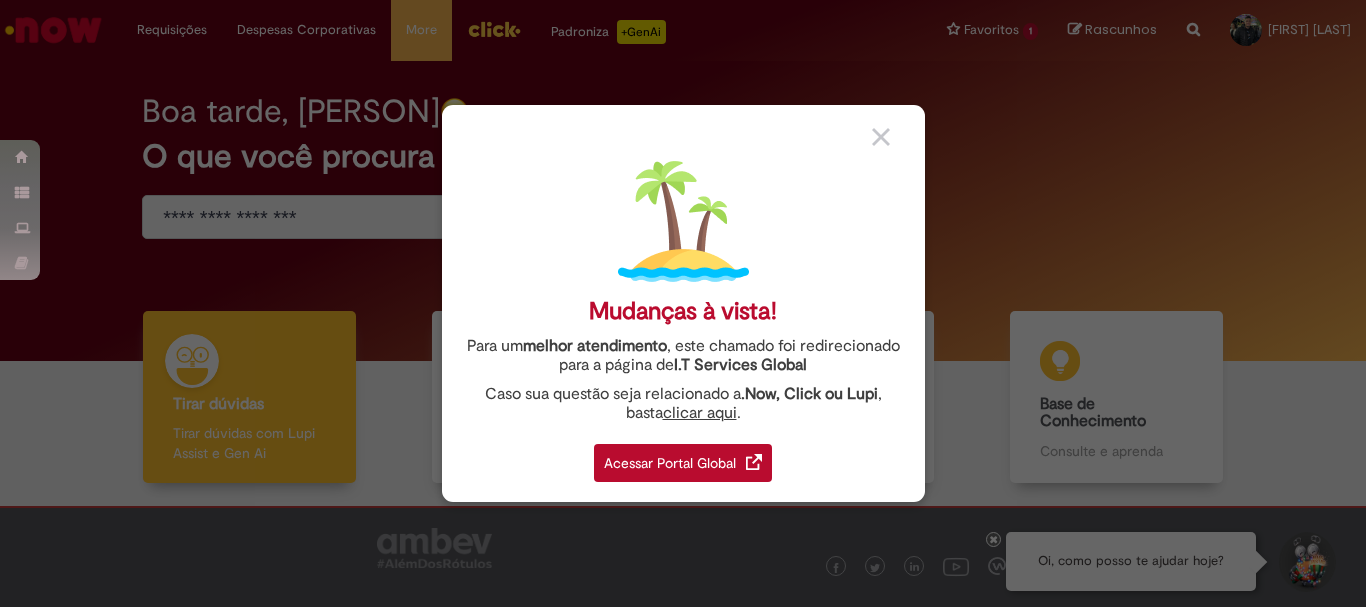 click at bounding box center [881, 137] 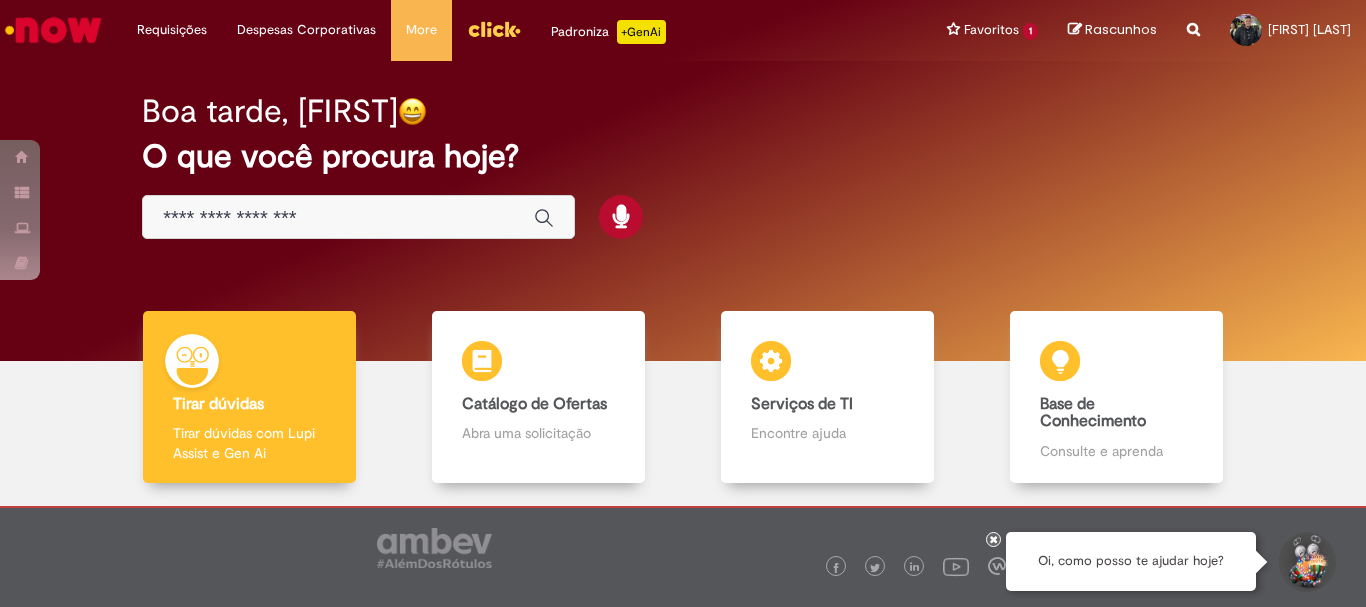 scroll, scrollTop: 0, scrollLeft: 0, axis: both 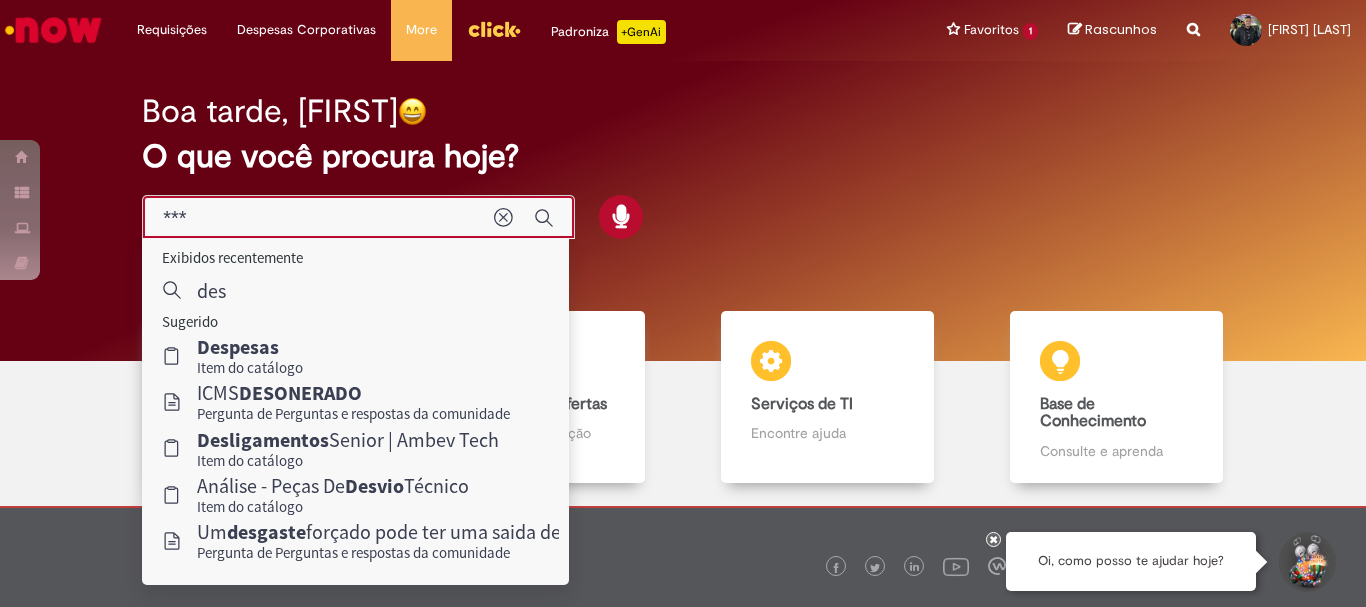 type on "****" 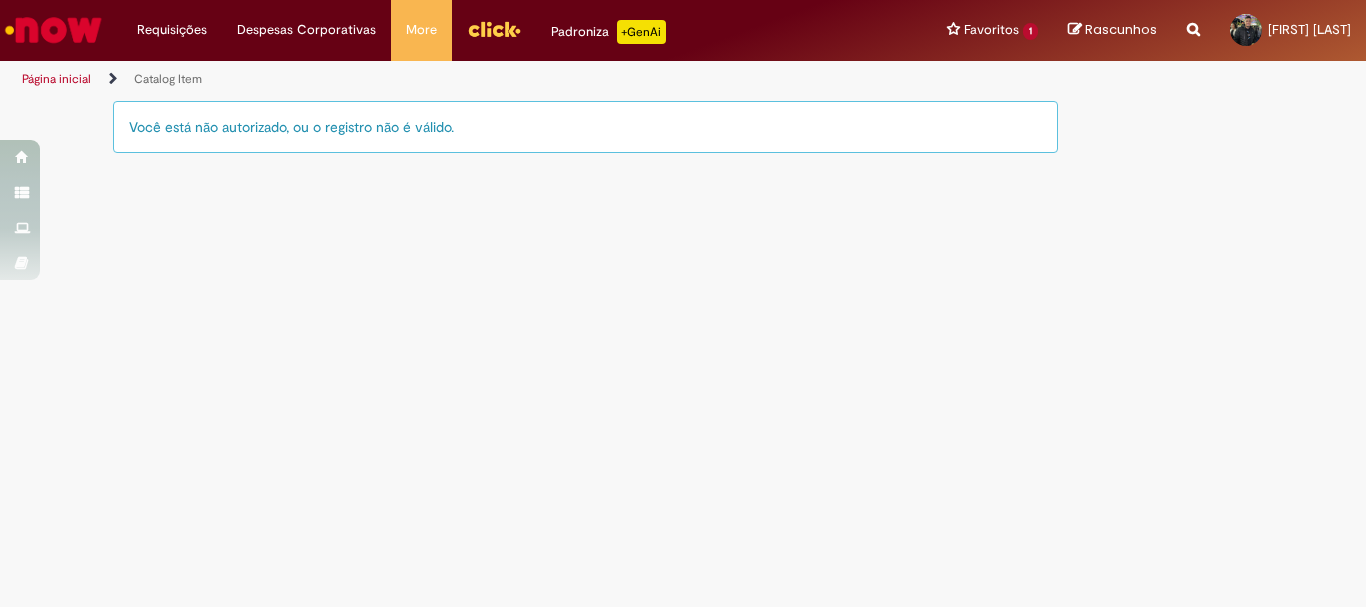 click on "Você está não autorizado, ou o registro não é válido." at bounding box center (585, 127) 